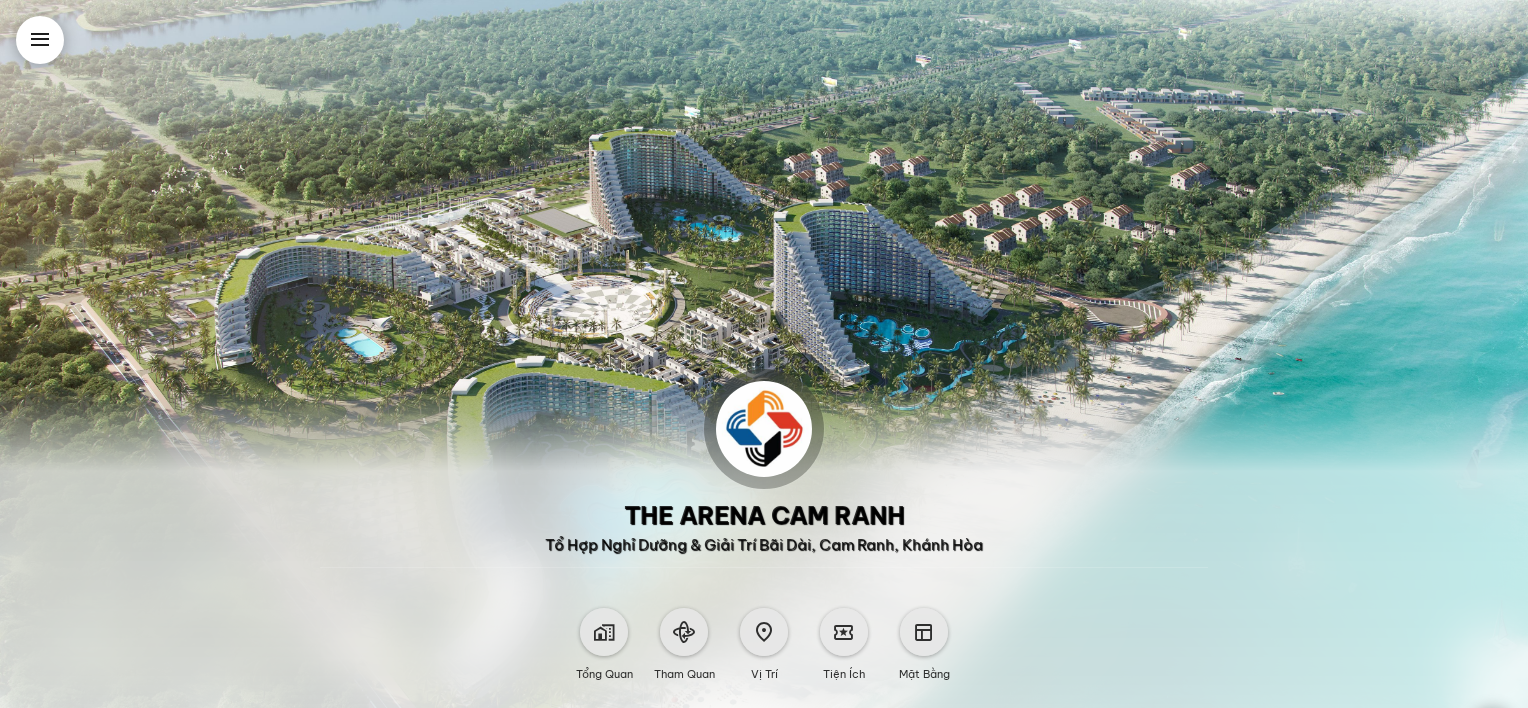 scroll, scrollTop: 0, scrollLeft: 0, axis: both 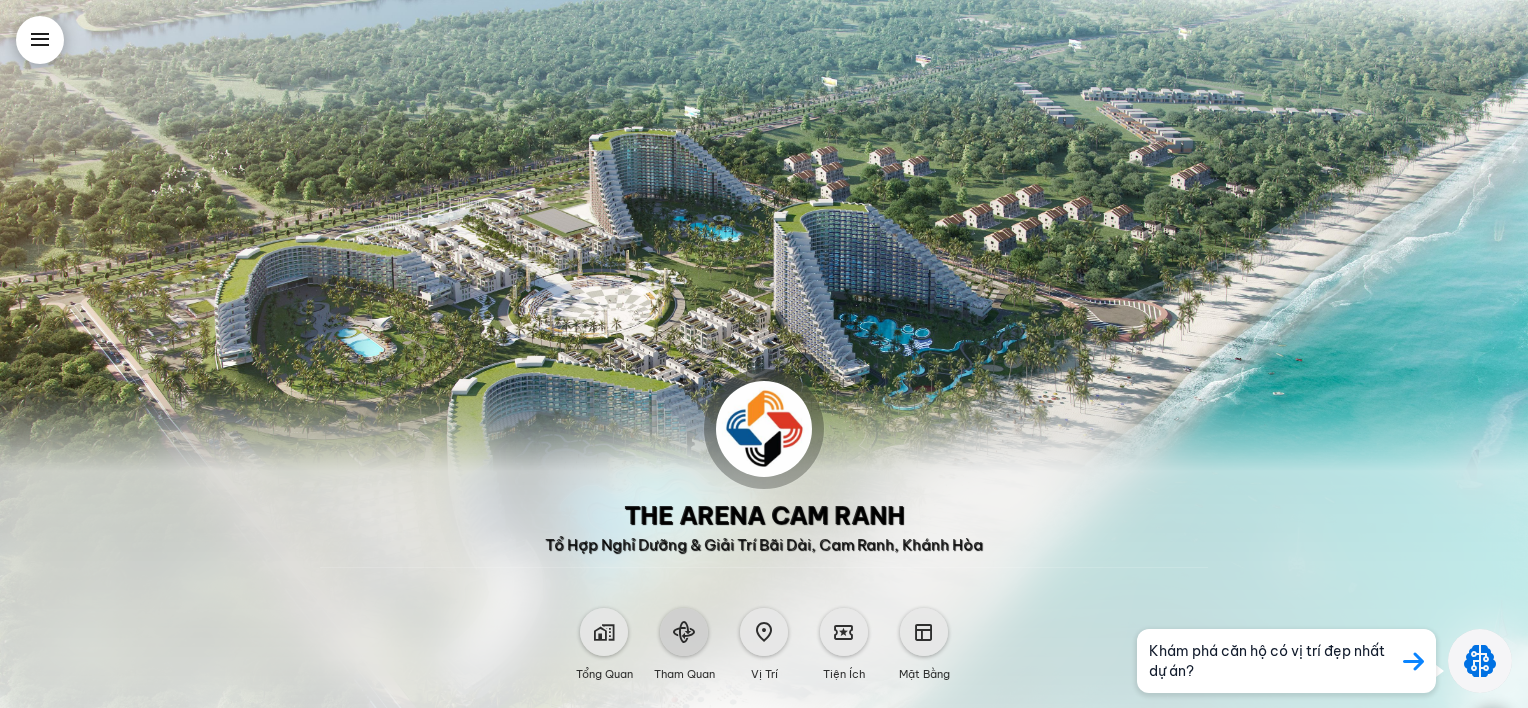 click at bounding box center (684, 632) 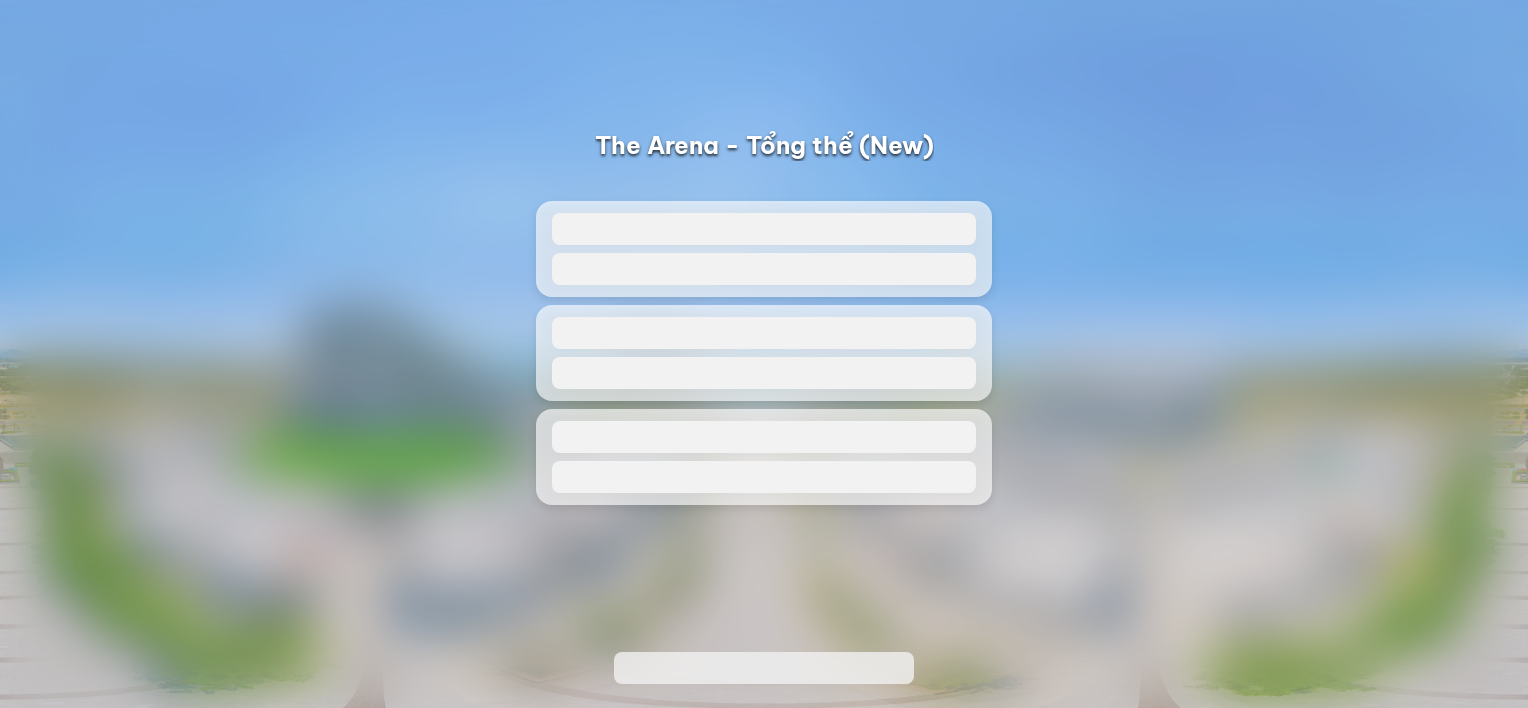 scroll, scrollTop: 0, scrollLeft: 0, axis: both 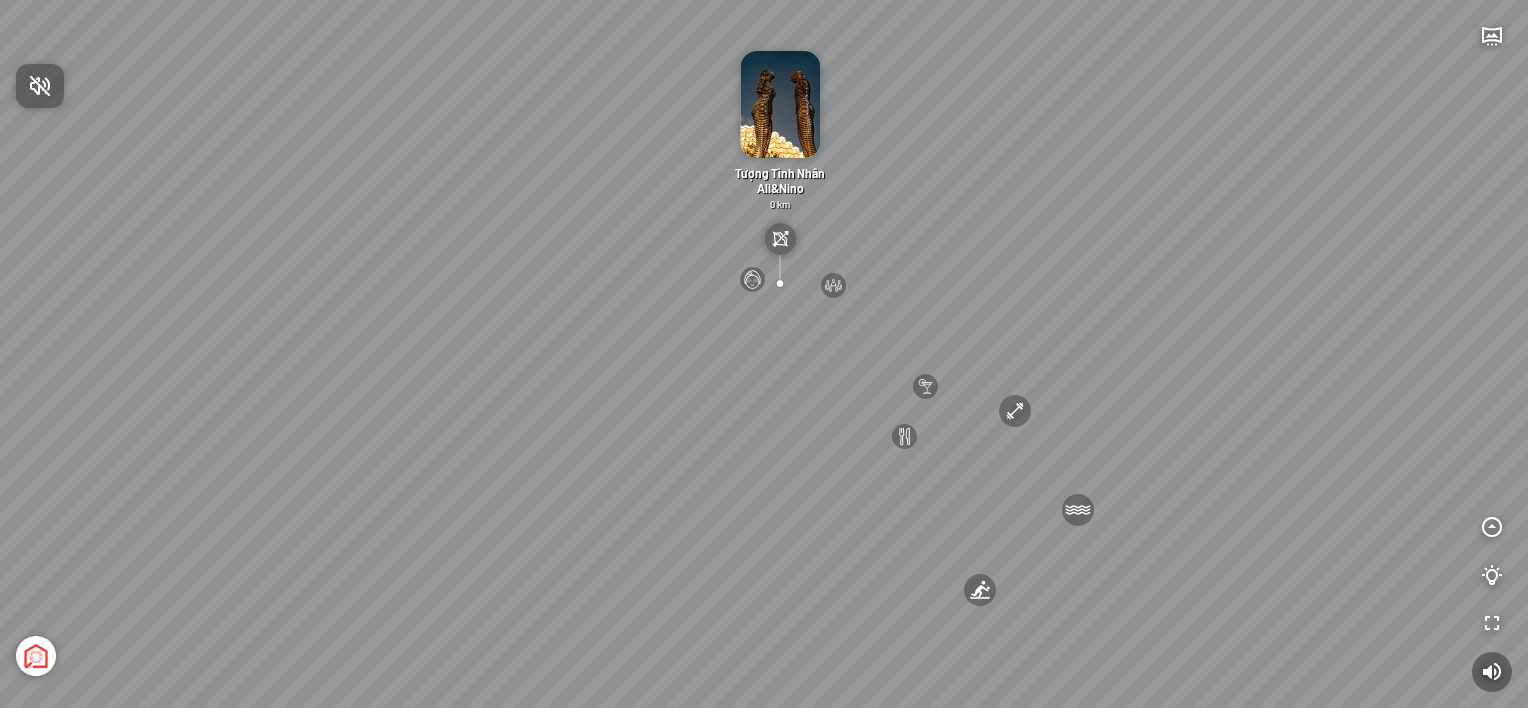 click at bounding box center [764, 354] 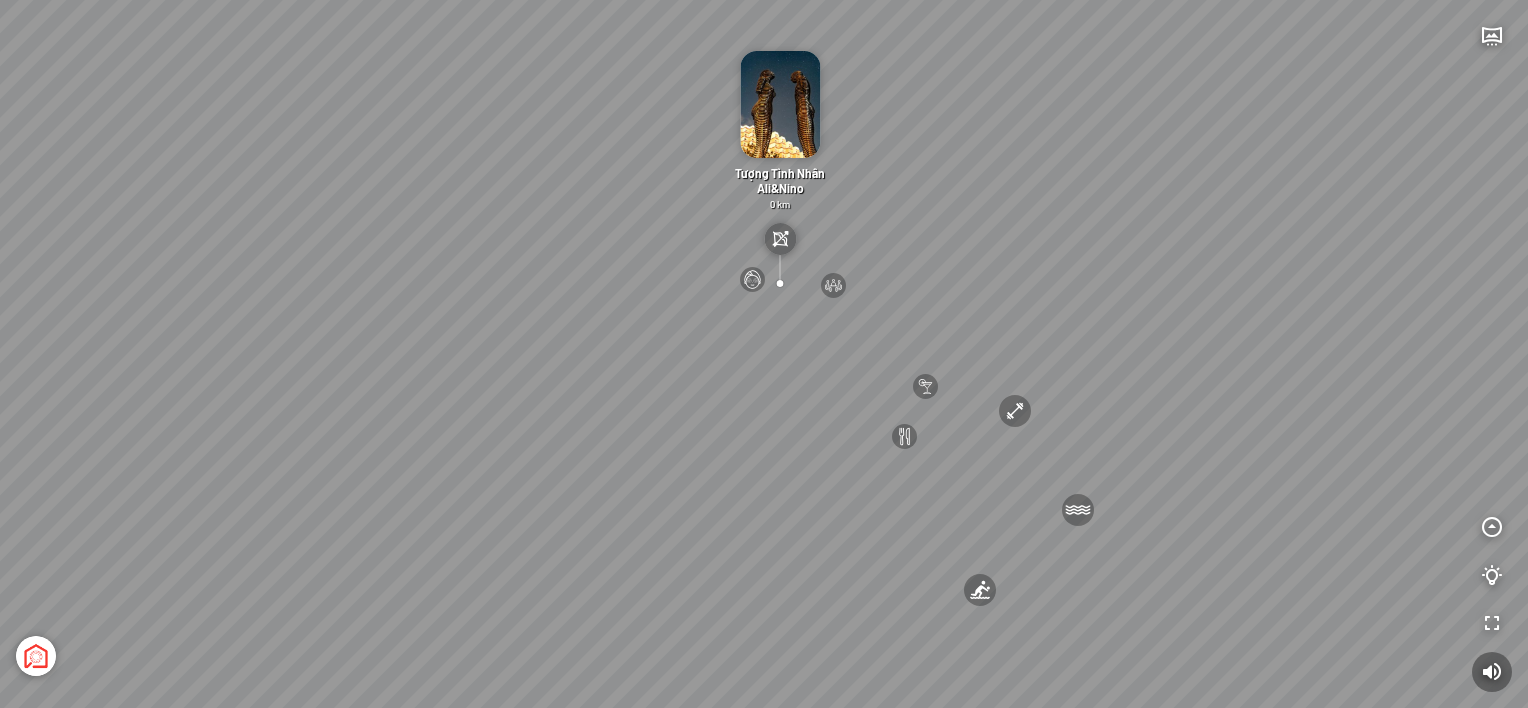 click on "Tượng Tình Nhân Ali&Nino
0 km" at bounding box center [780, 169] 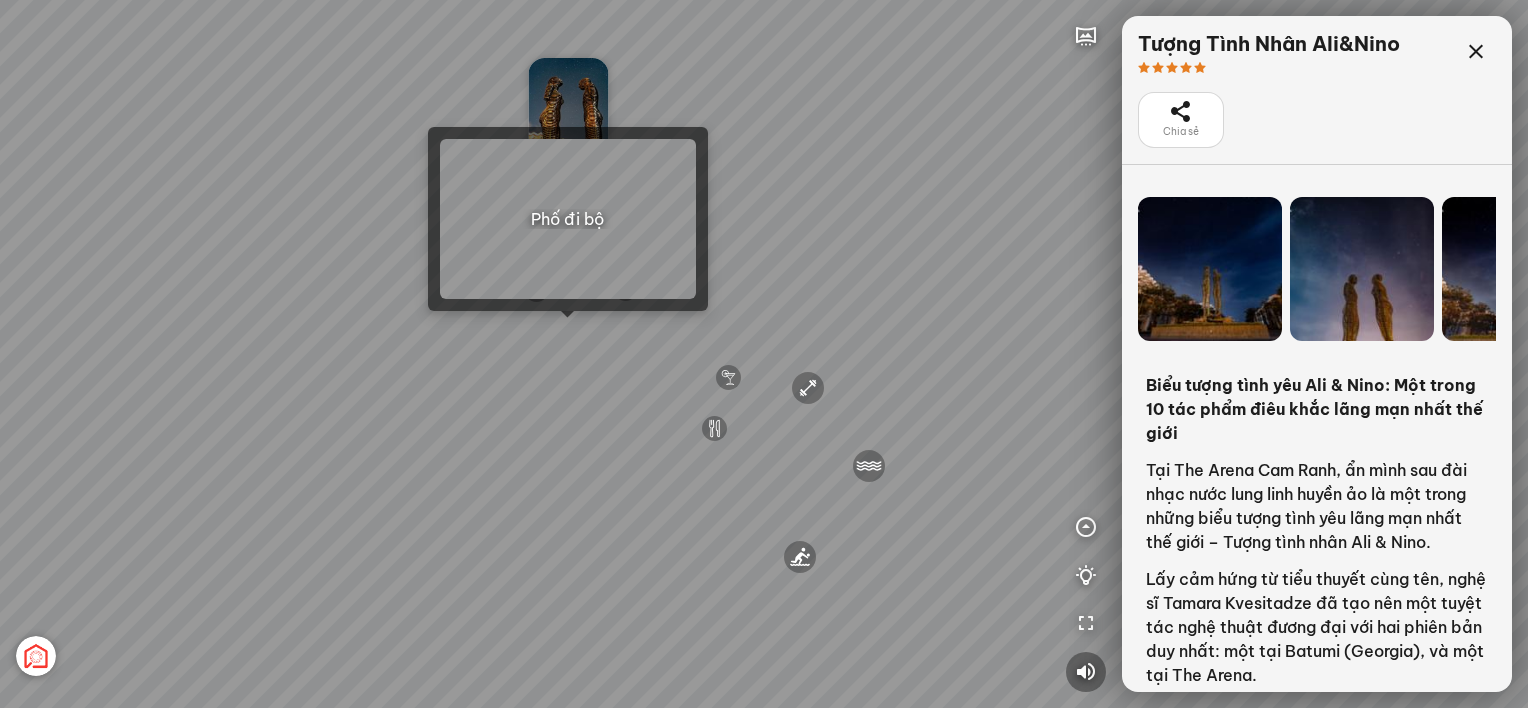 click on "Sân bay Quốc tế Cam Ranh
3.6 km
KN Links Cam Ranh Golf Course
5.9 km
Thể Thao Bãi Biển
0 km
Sông Lười
0 km" at bounding box center [764, 354] 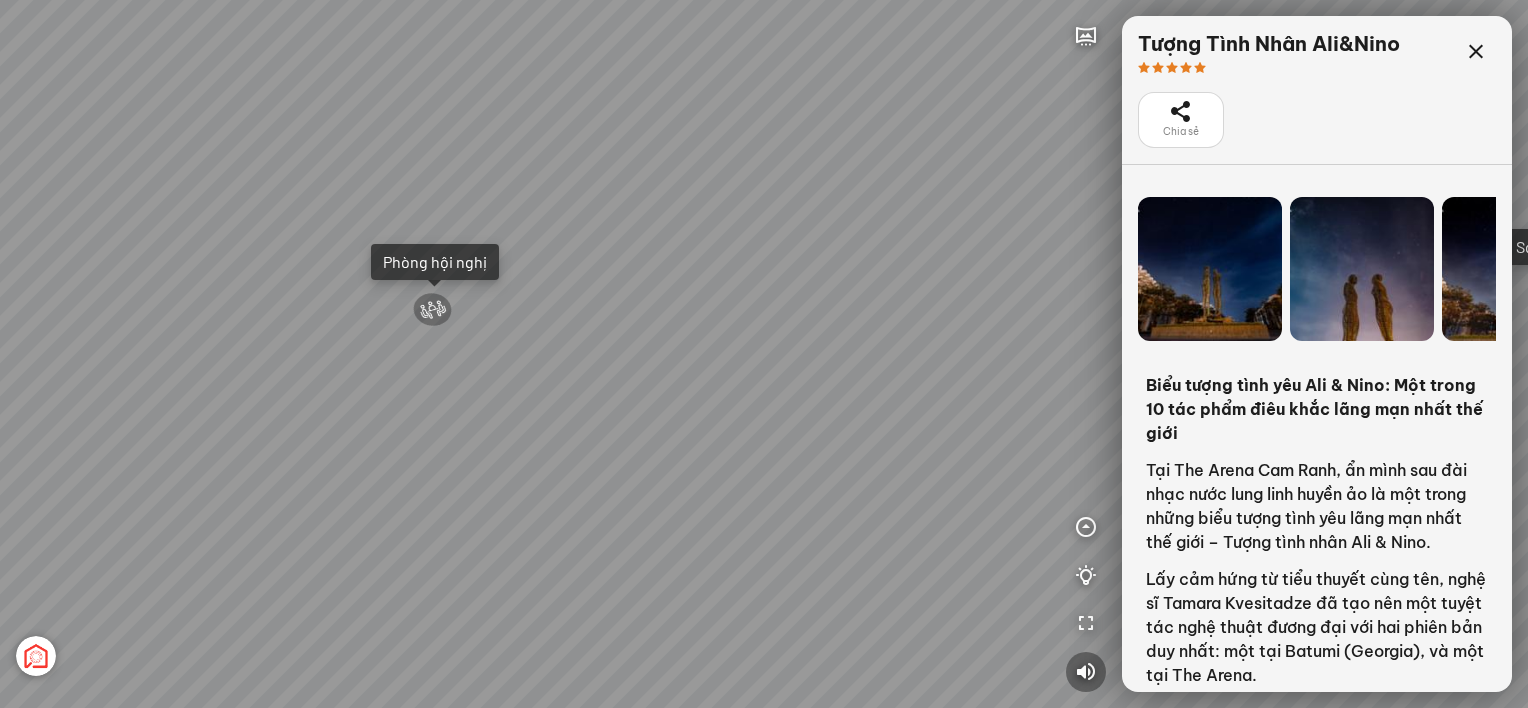drag, startPoint x: 652, startPoint y: 261, endPoint x: 924, endPoint y: 245, distance: 272.47018 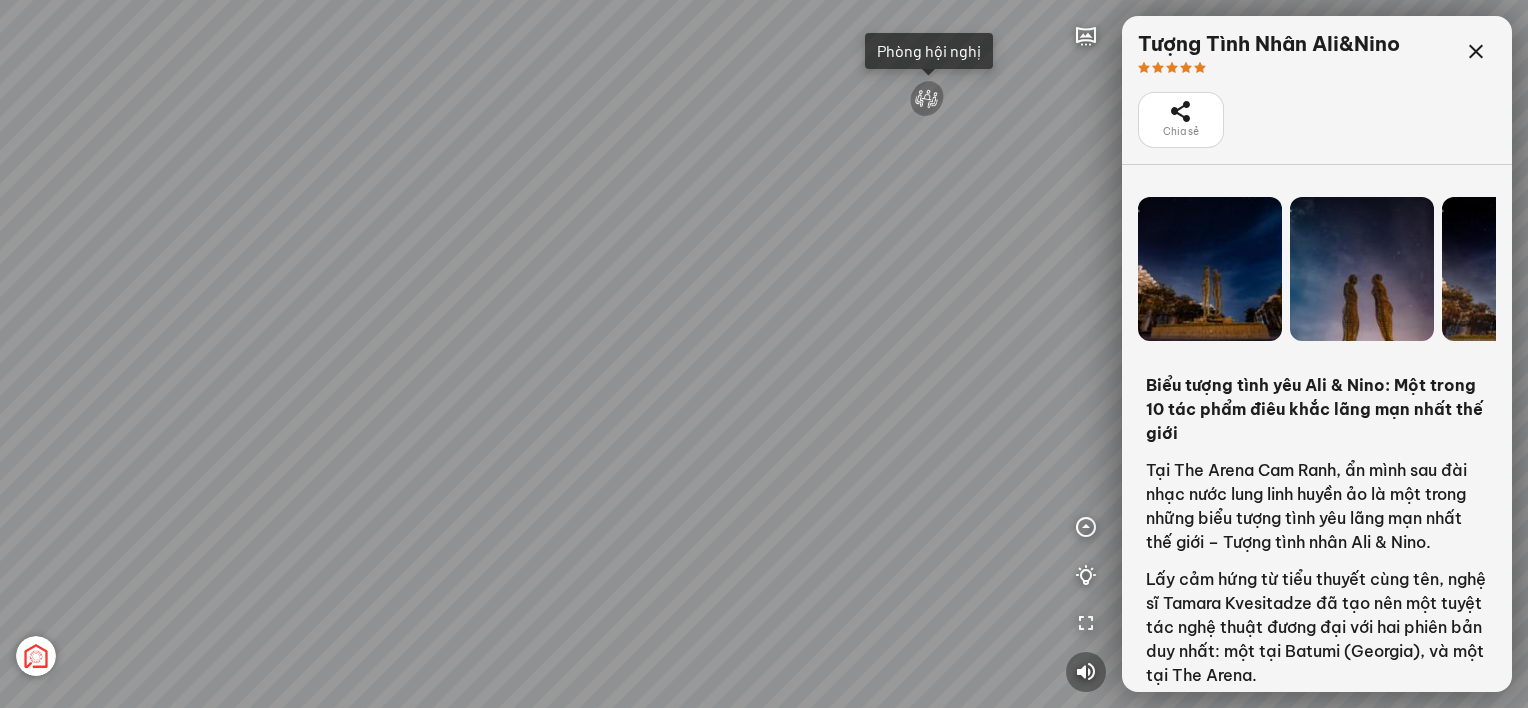 drag, startPoint x: 302, startPoint y: 416, endPoint x: 1080, endPoint y: 267, distance: 792.1395 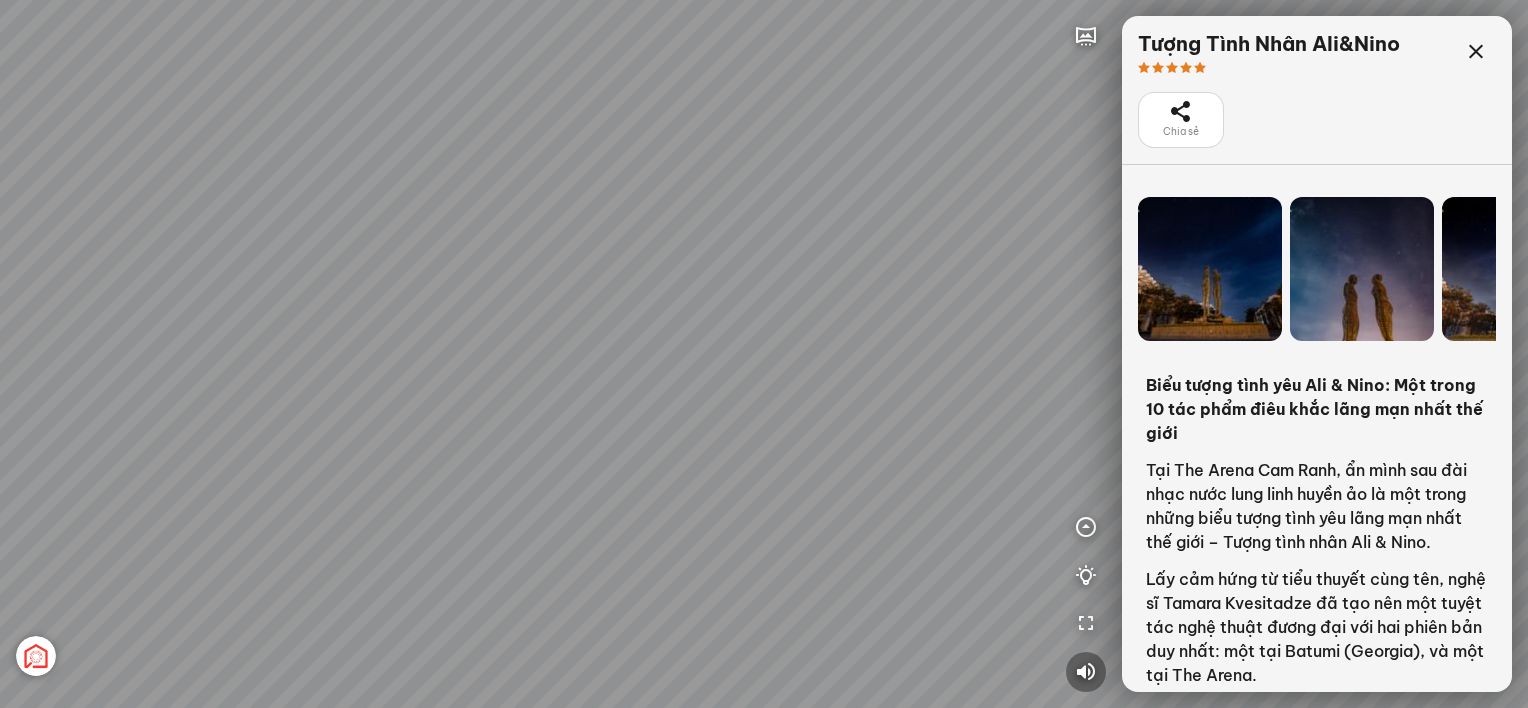drag, startPoint x: 489, startPoint y: 268, endPoint x: 727, endPoint y: 488, distance: 324.10492 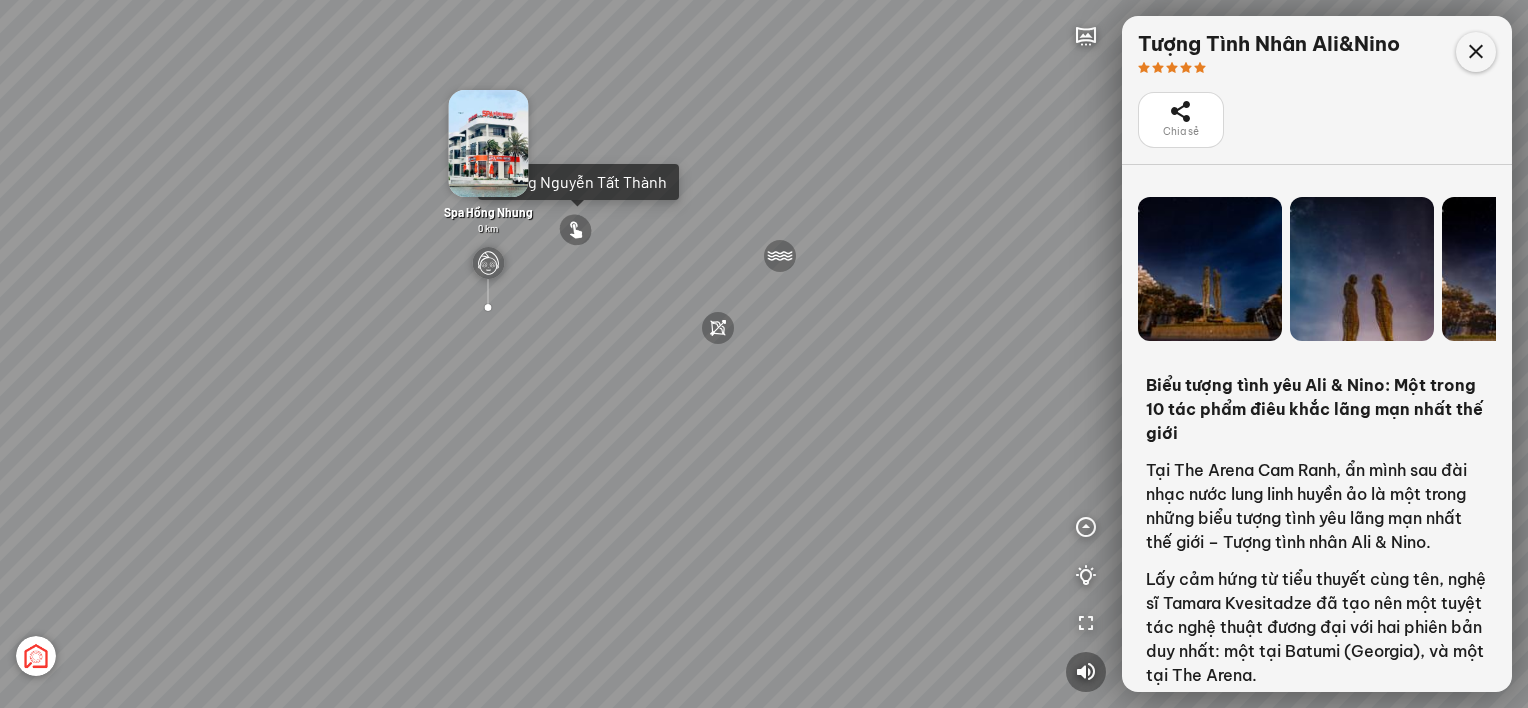click at bounding box center [1476, 52] 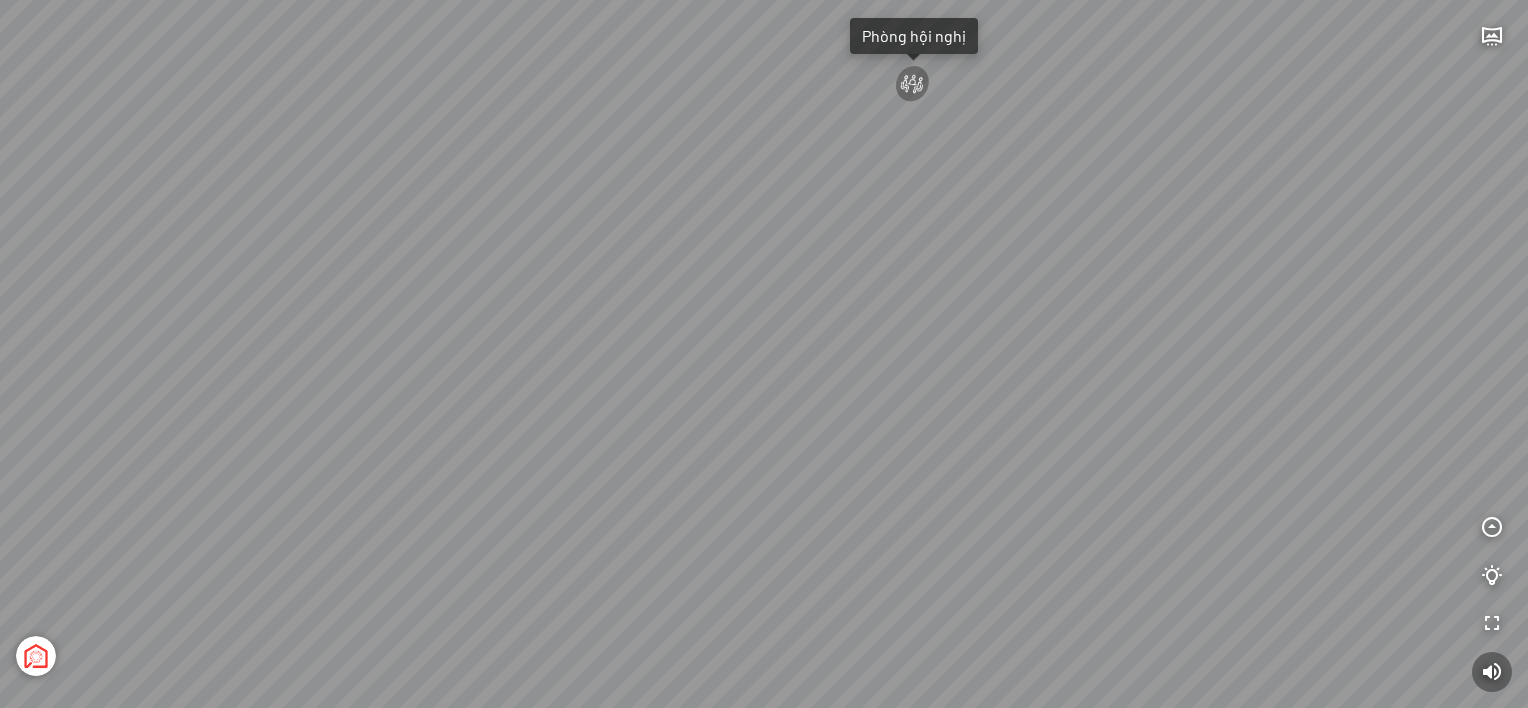 drag, startPoint x: 999, startPoint y: 244, endPoint x: 156, endPoint y: 20, distance: 872.2528 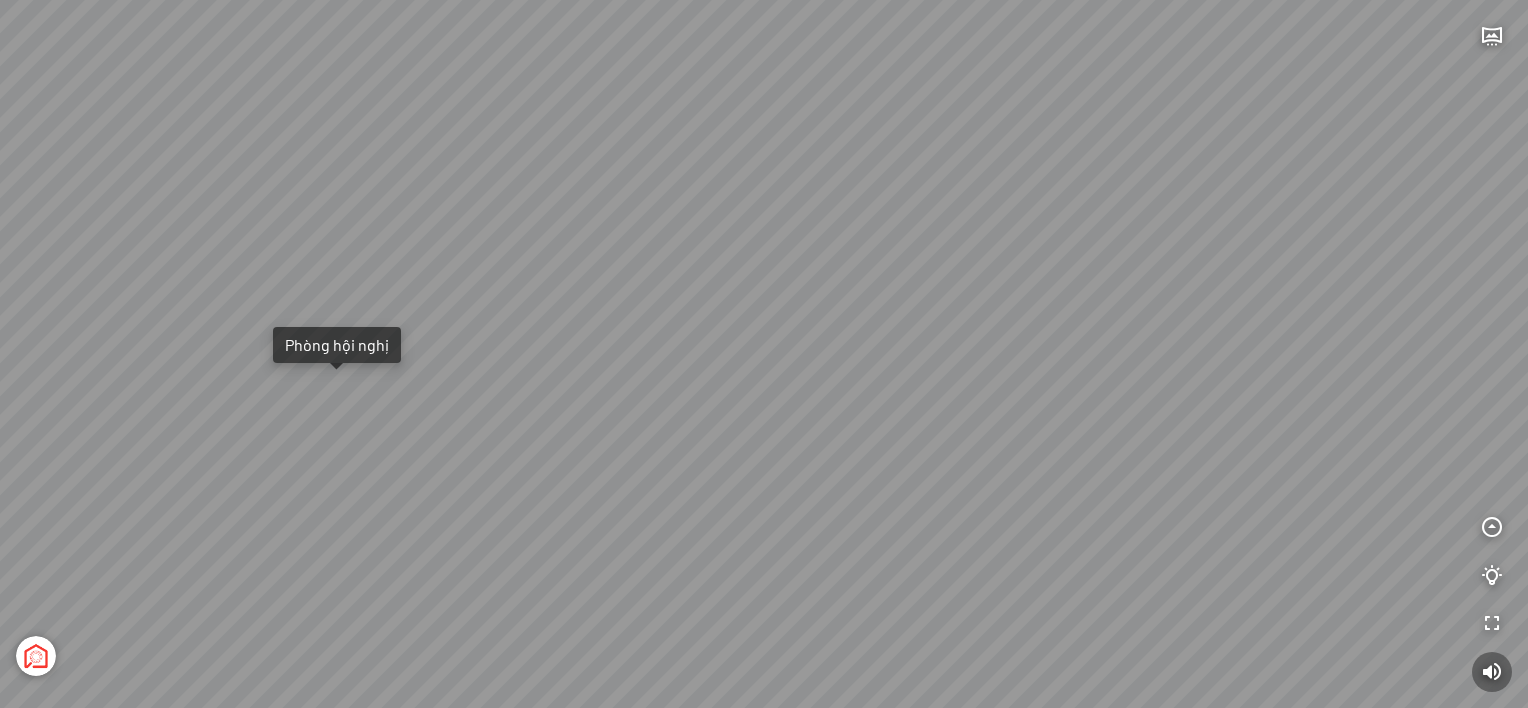 drag, startPoint x: 572, startPoint y: 134, endPoint x: 90, endPoint y: 358, distance: 531.50726 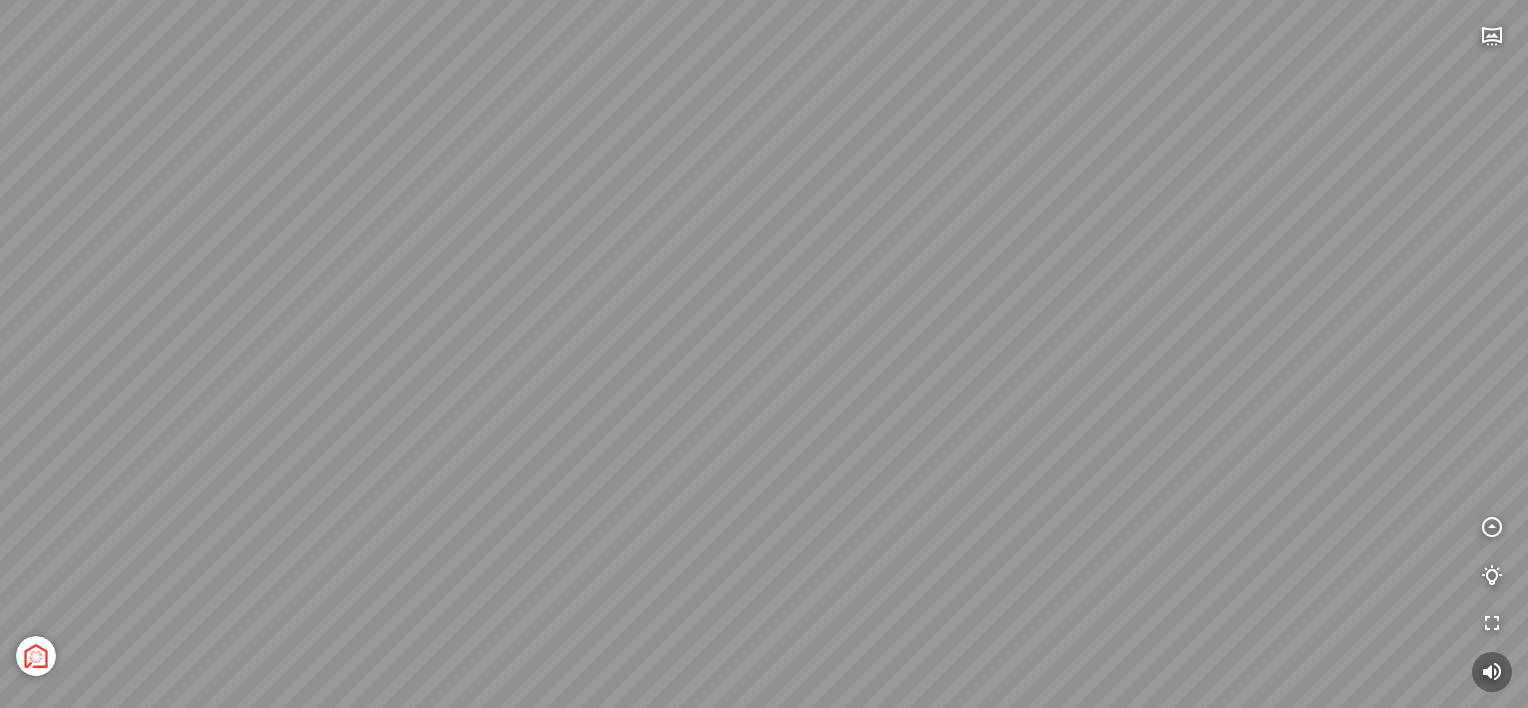drag, startPoint x: 810, startPoint y: 336, endPoint x: 308, endPoint y: 300, distance: 503.28918 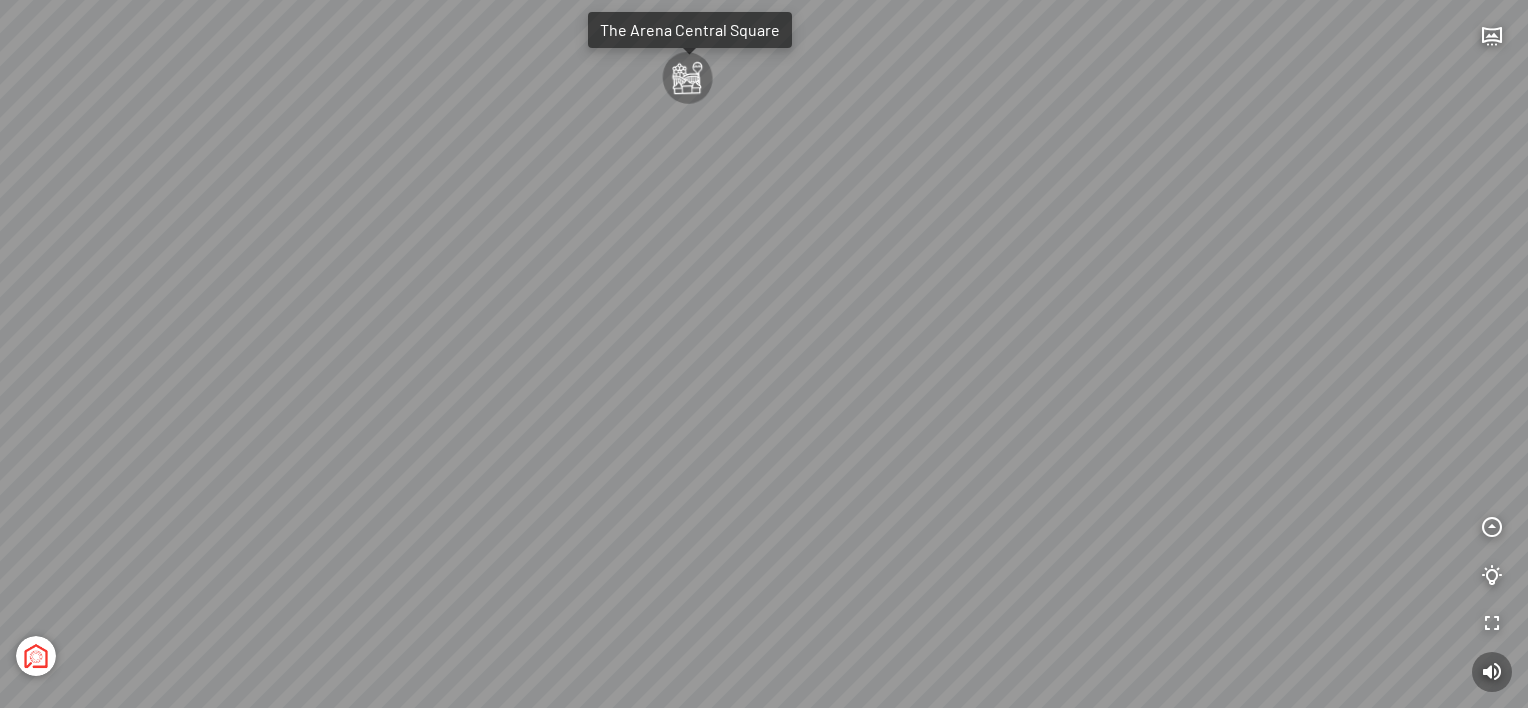 click at bounding box center [687, 77] 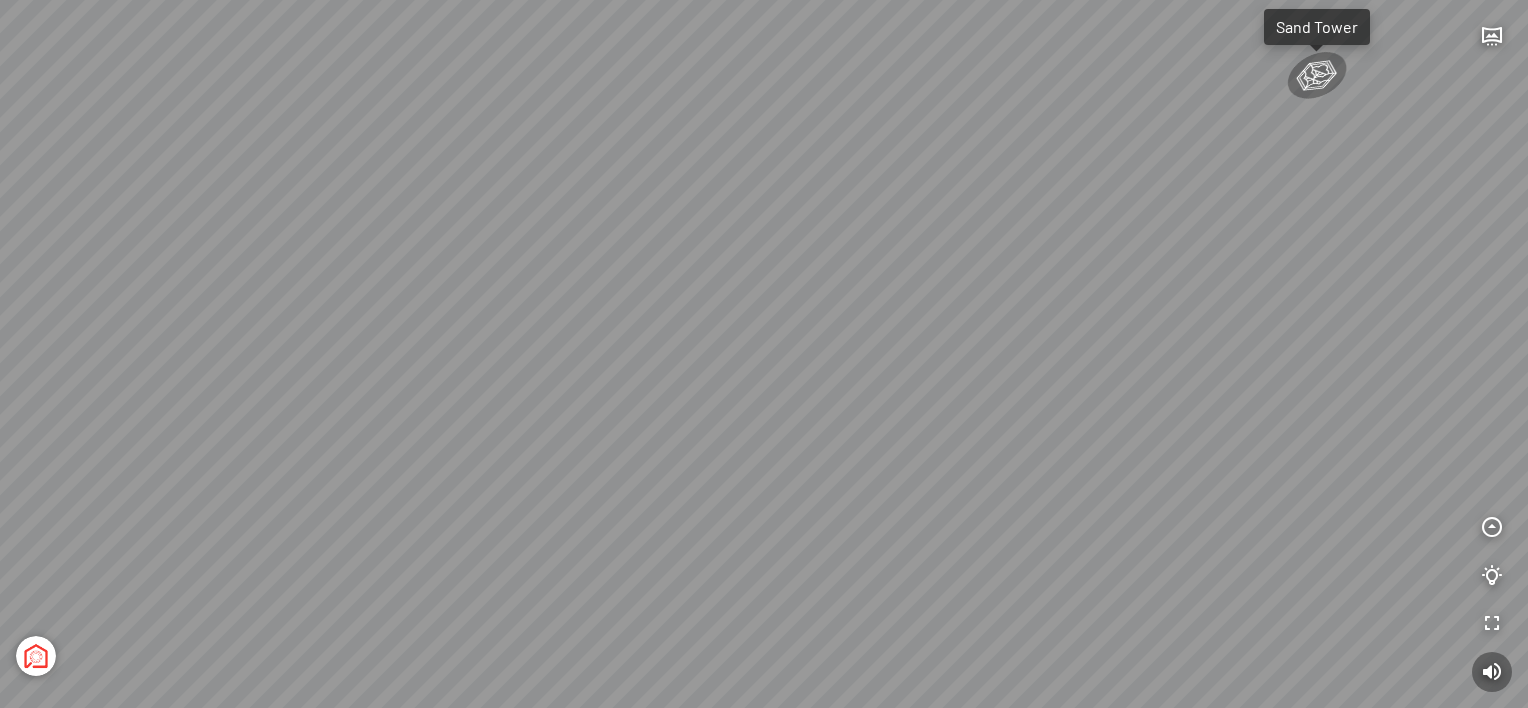 drag, startPoint x: 799, startPoint y: 628, endPoint x: 820, endPoint y: 401, distance: 227.9693 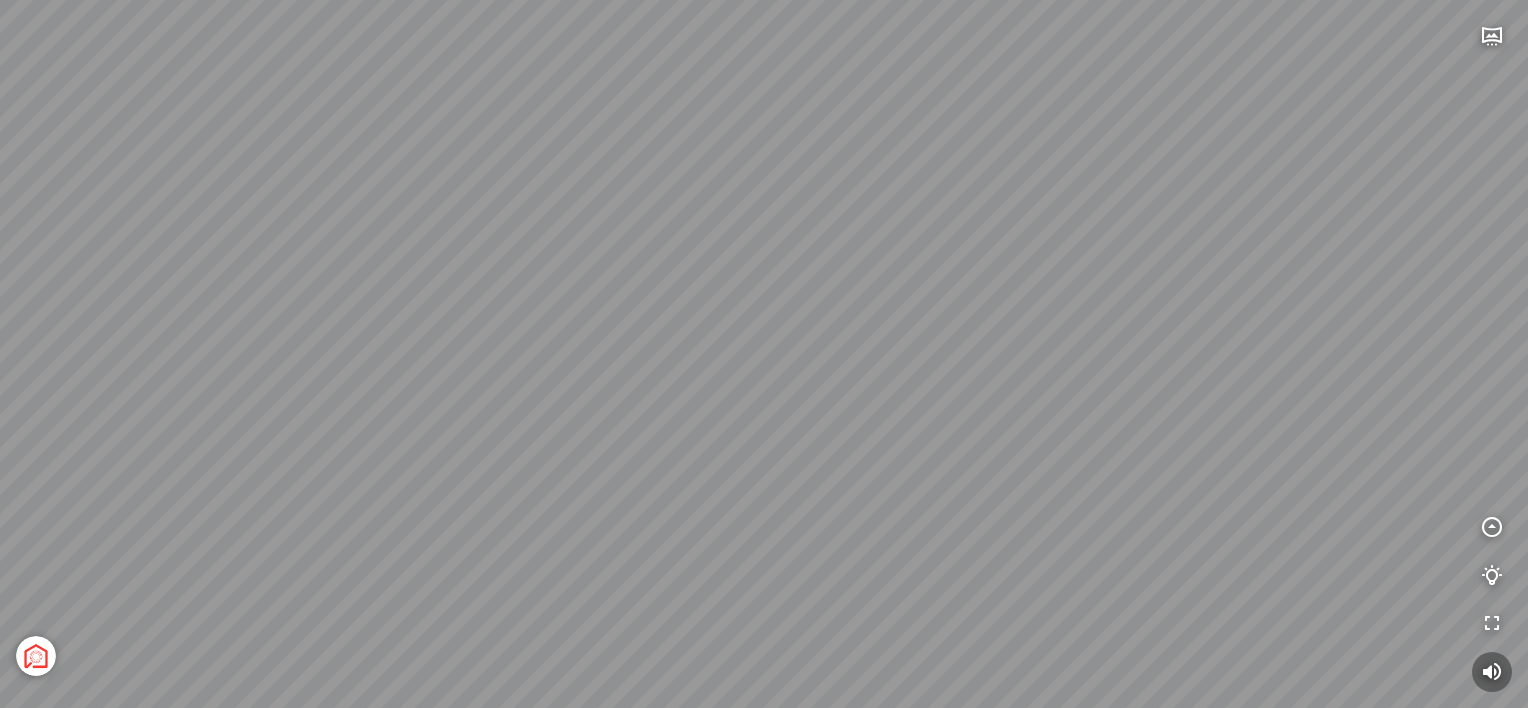 drag, startPoint x: 788, startPoint y: 205, endPoint x: 779, endPoint y: 444, distance: 239.1694 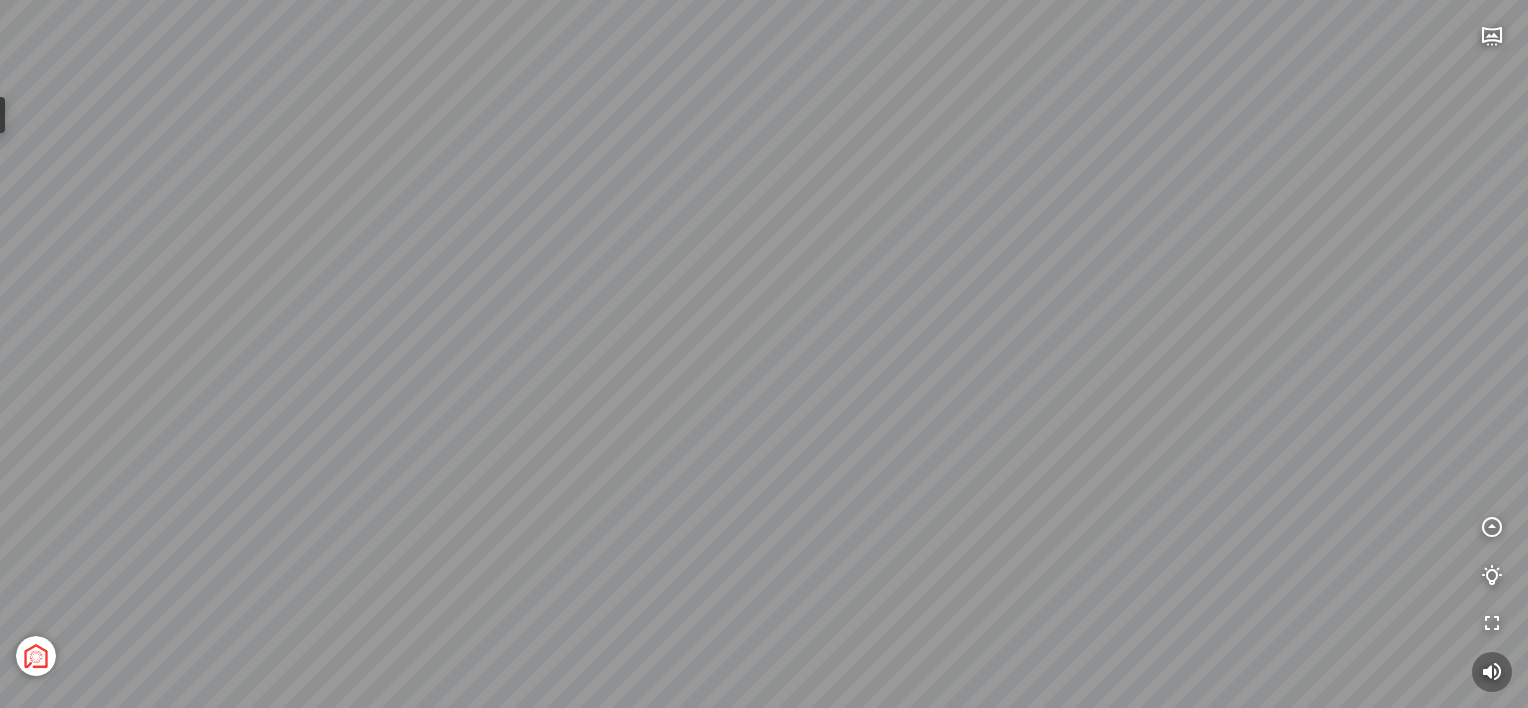 drag, startPoint x: 487, startPoint y: 482, endPoint x: 1058, endPoint y: 392, distance: 578.0493 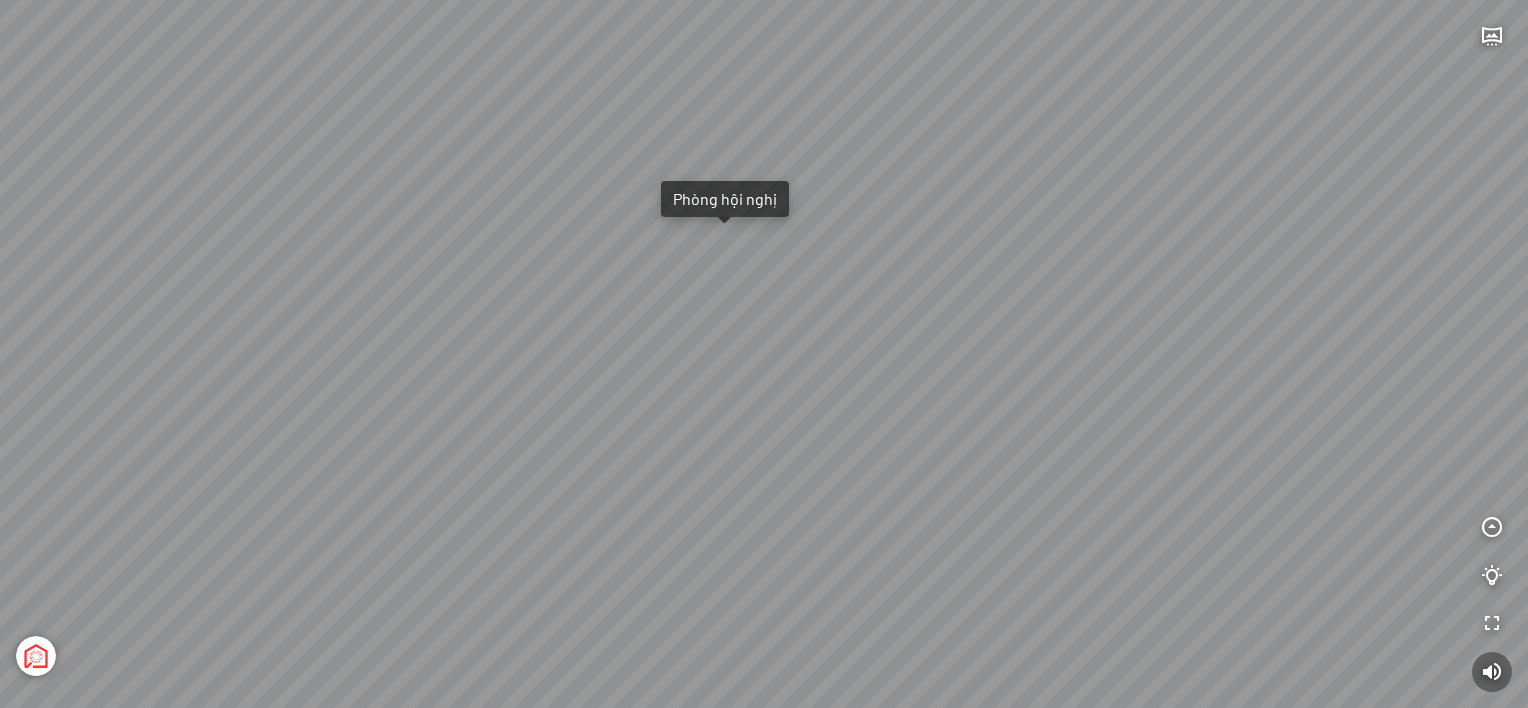 drag, startPoint x: 650, startPoint y: 360, endPoint x: 936, endPoint y: 654, distance: 410.16095 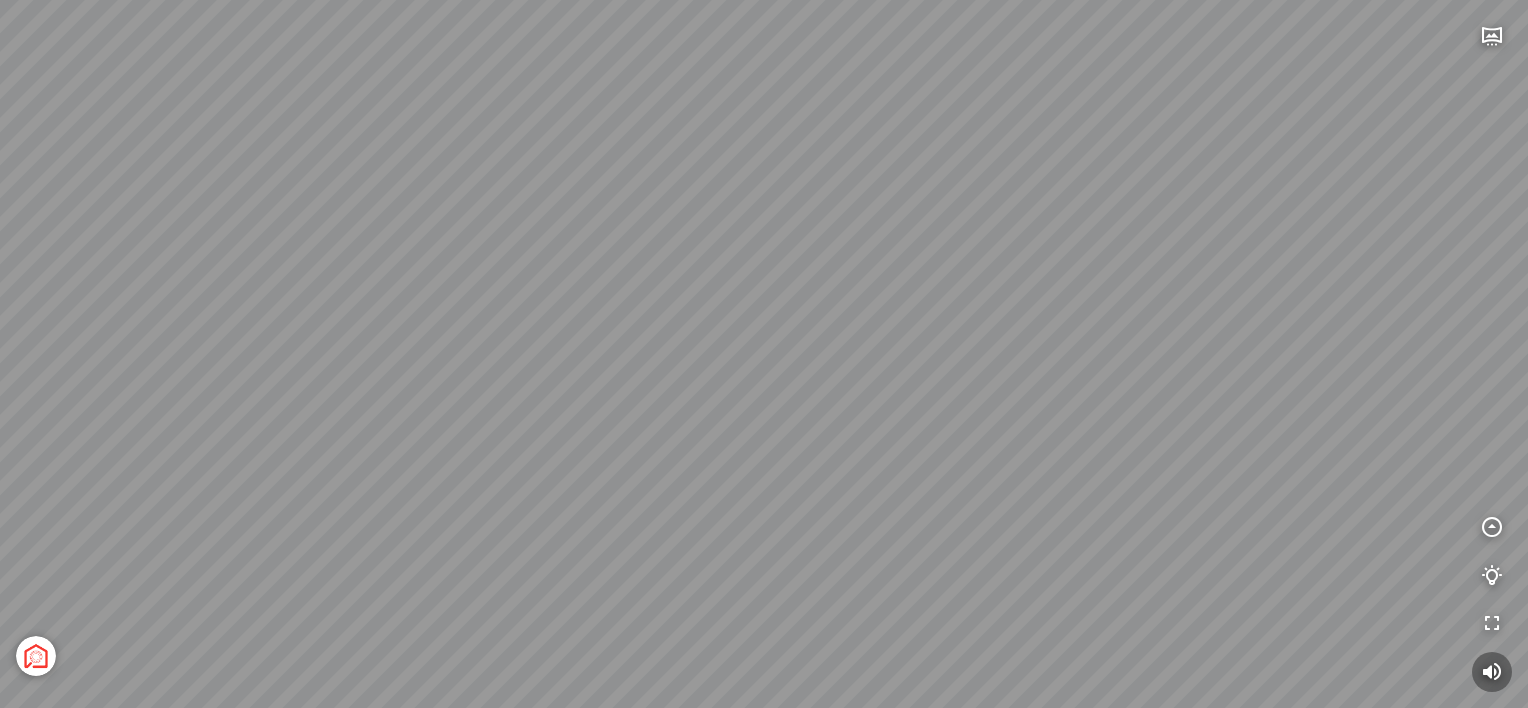 drag, startPoint x: 1025, startPoint y: 513, endPoint x: 490, endPoint y: 287, distance: 580.7762 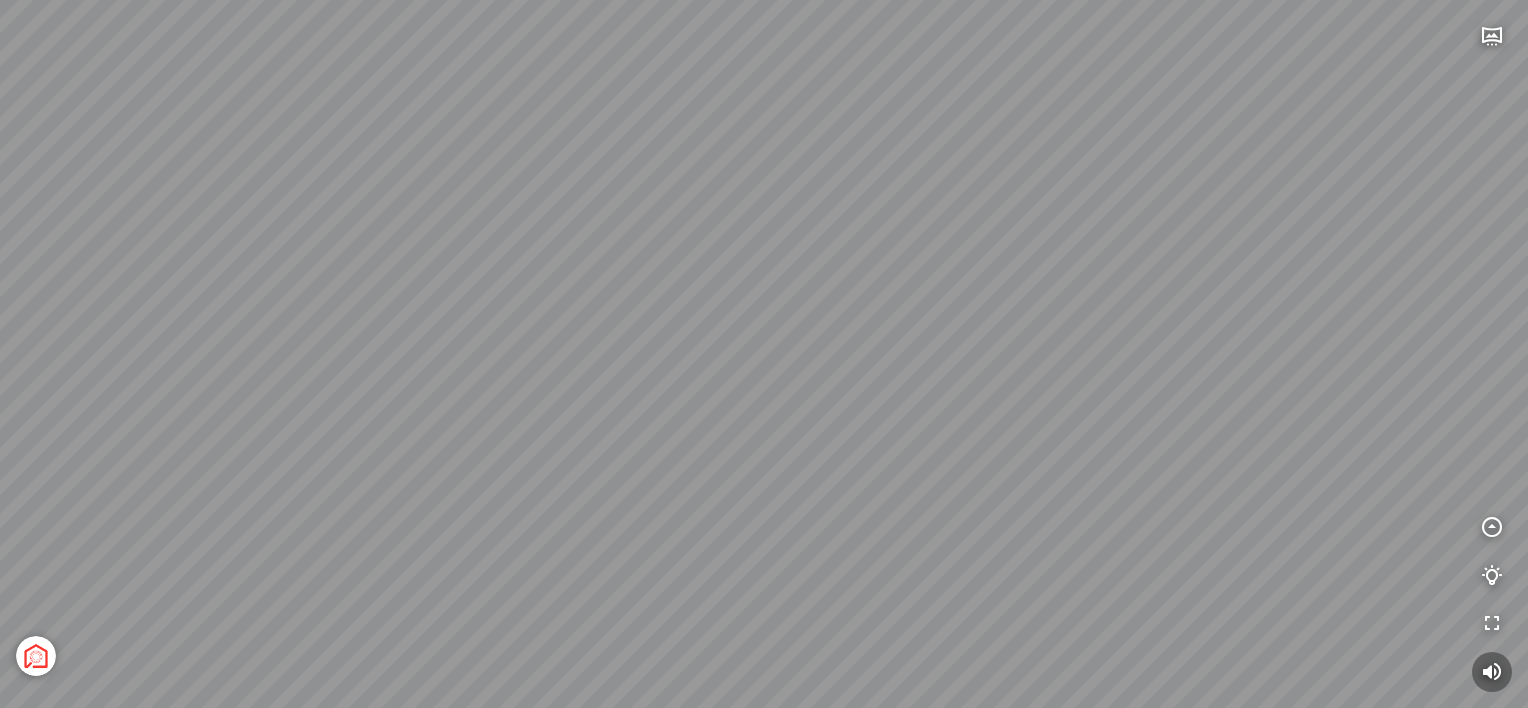 drag, startPoint x: 552, startPoint y: 556, endPoint x: 1246, endPoint y: 313, distance: 735.31287 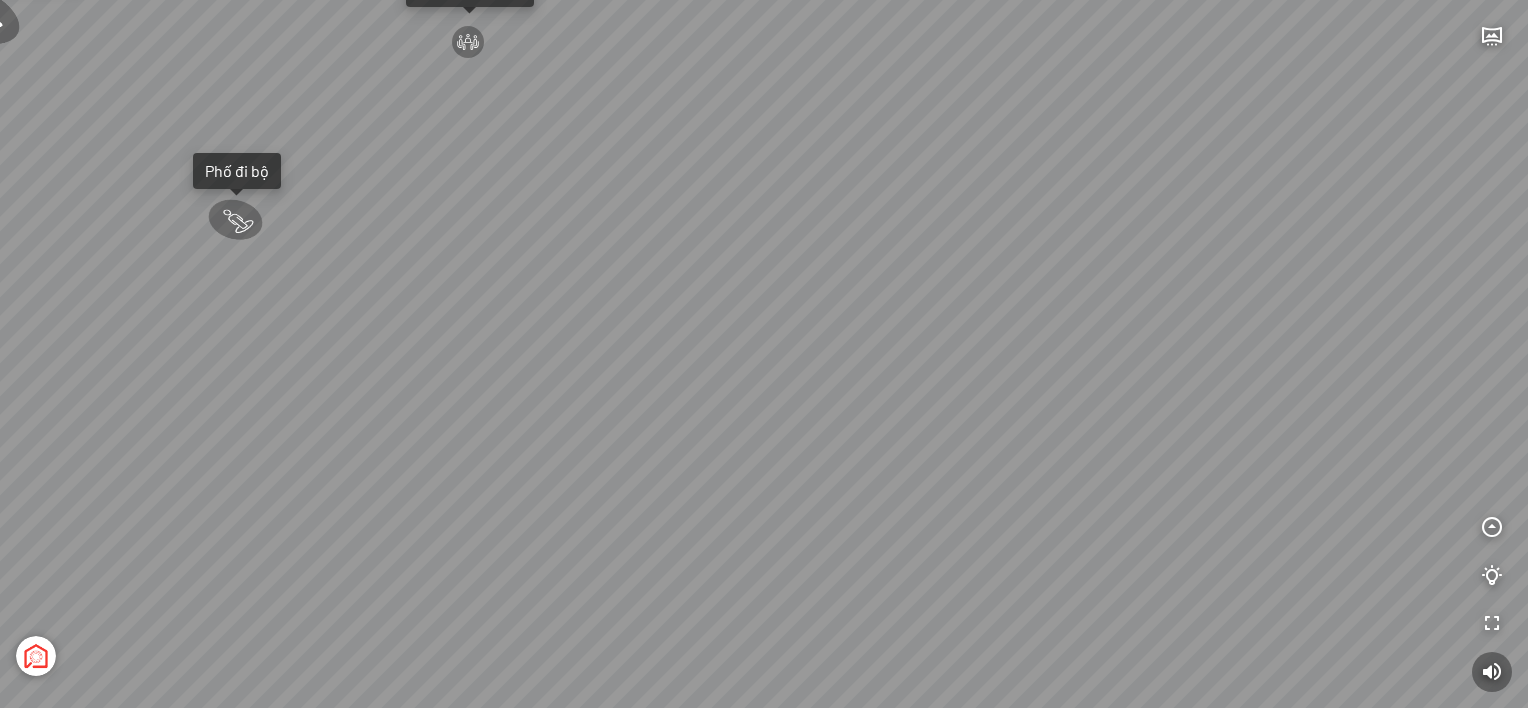 drag, startPoint x: 620, startPoint y: 427, endPoint x: 1236, endPoint y: 431, distance: 616.013 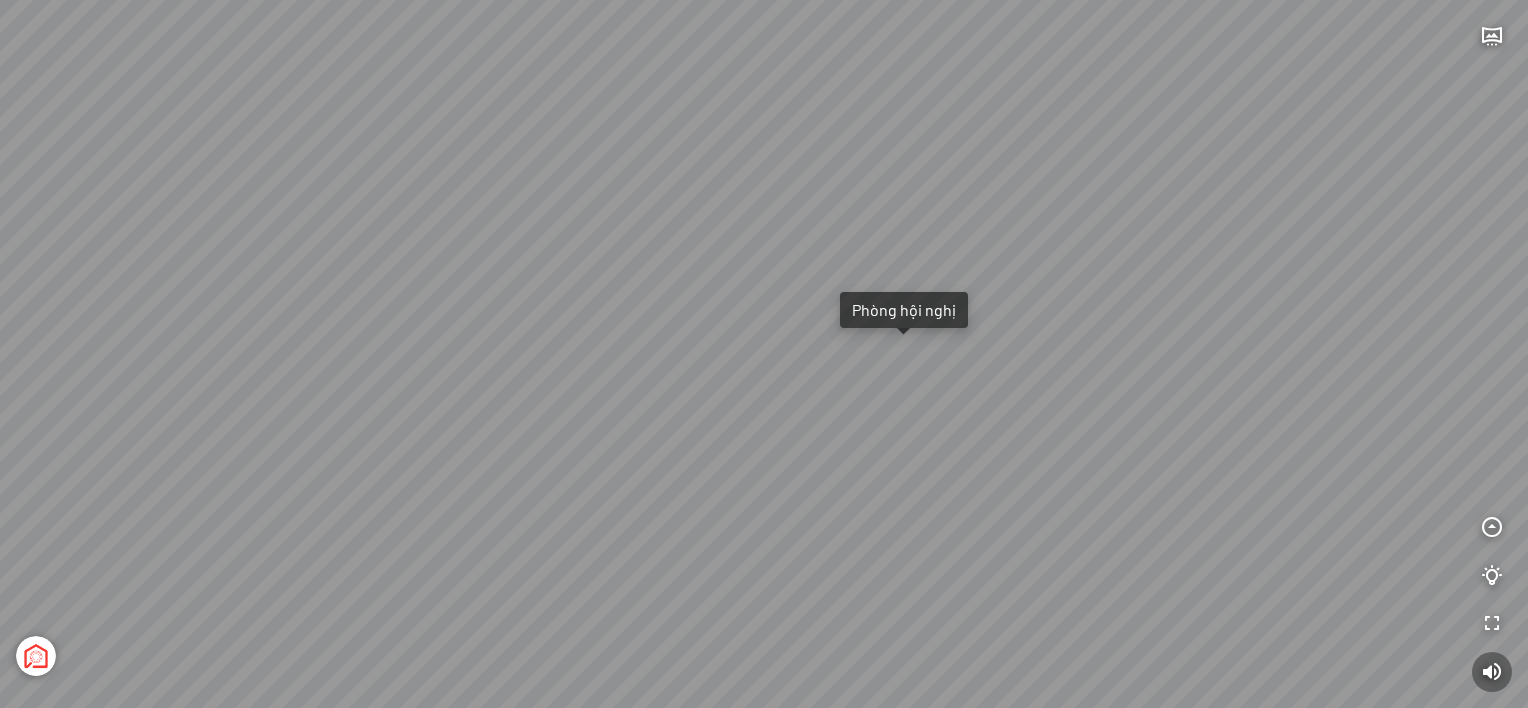 drag, startPoint x: 669, startPoint y: 296, endPoint x: 1040, endPoint y: 581, distance: 467.83118 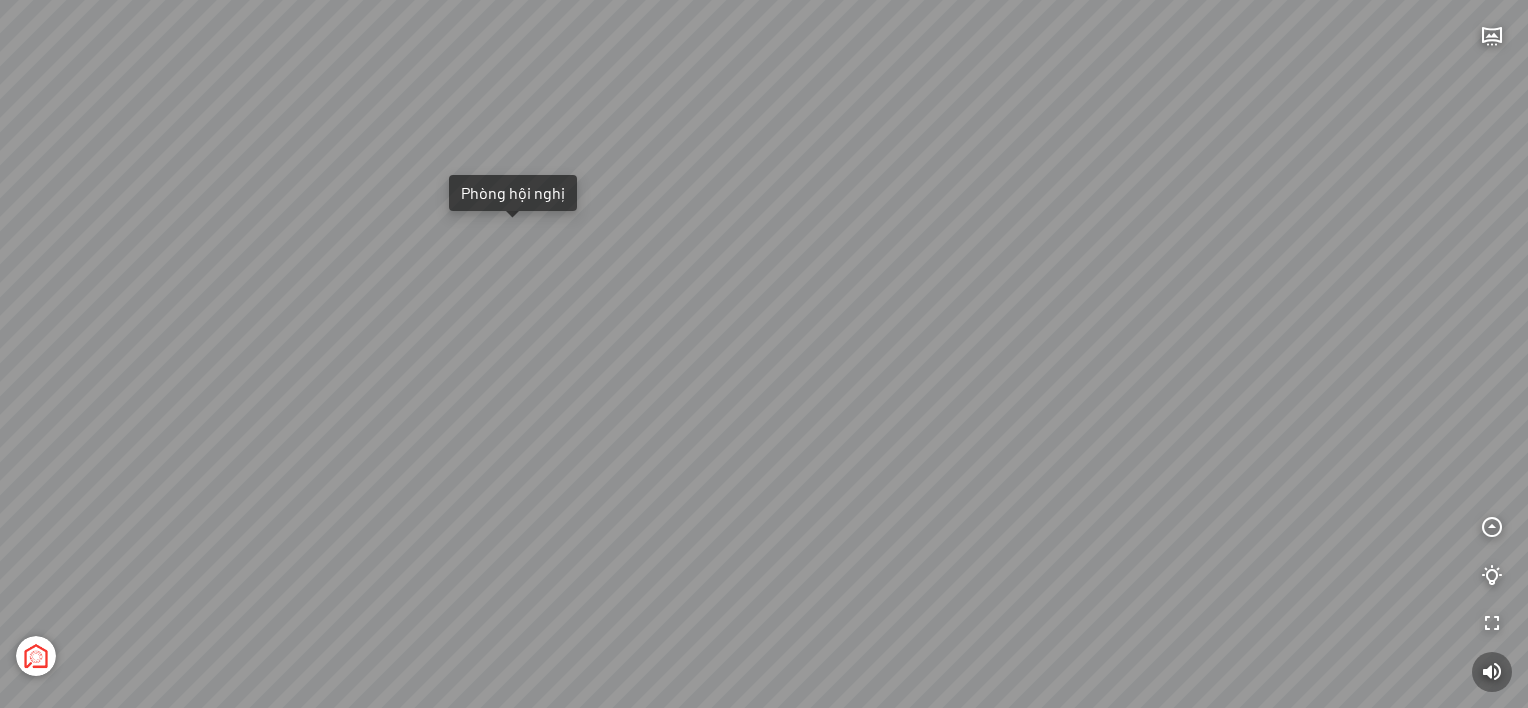 drag, startPoint x: 744, startPoint y: 429, endPoint x: 307, endPoint y: 303, distance: 454.80215 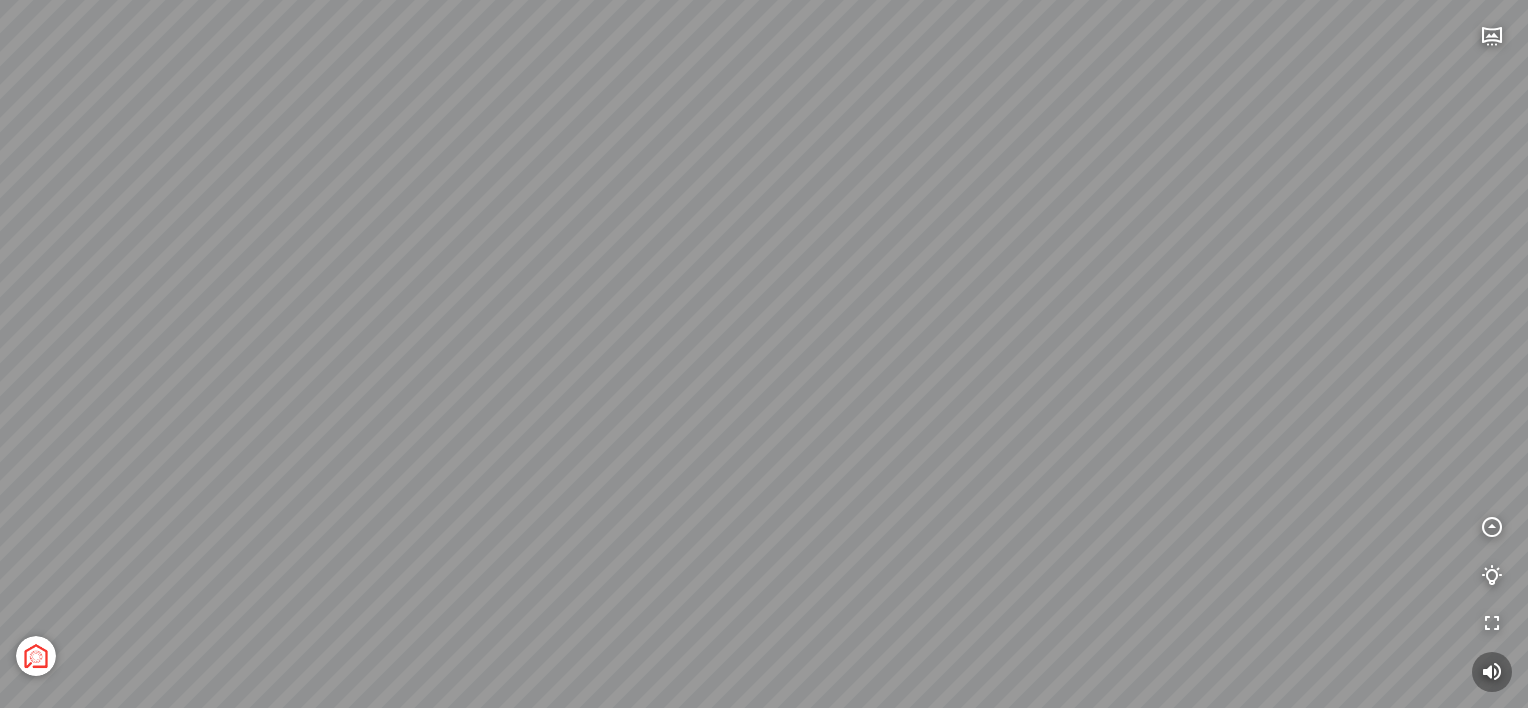 drag, startPoint x: 796, startPoint y: 328, endPoint x: 335, endPoint y: 292, distance: 462.4035 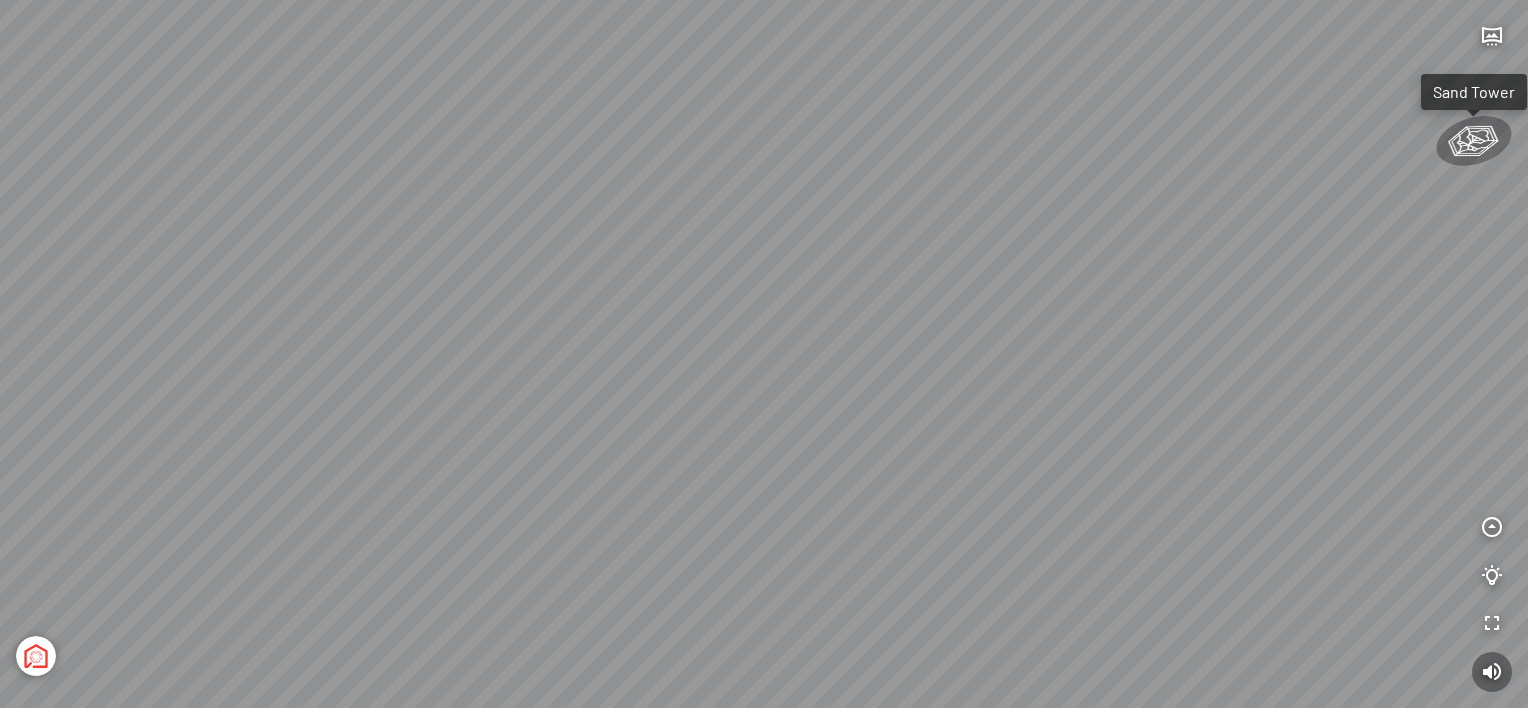 drag, startPoint x: 709, startPoint y: 340, endPoint x: 328, endPoint y: 324, distance: 381.33582 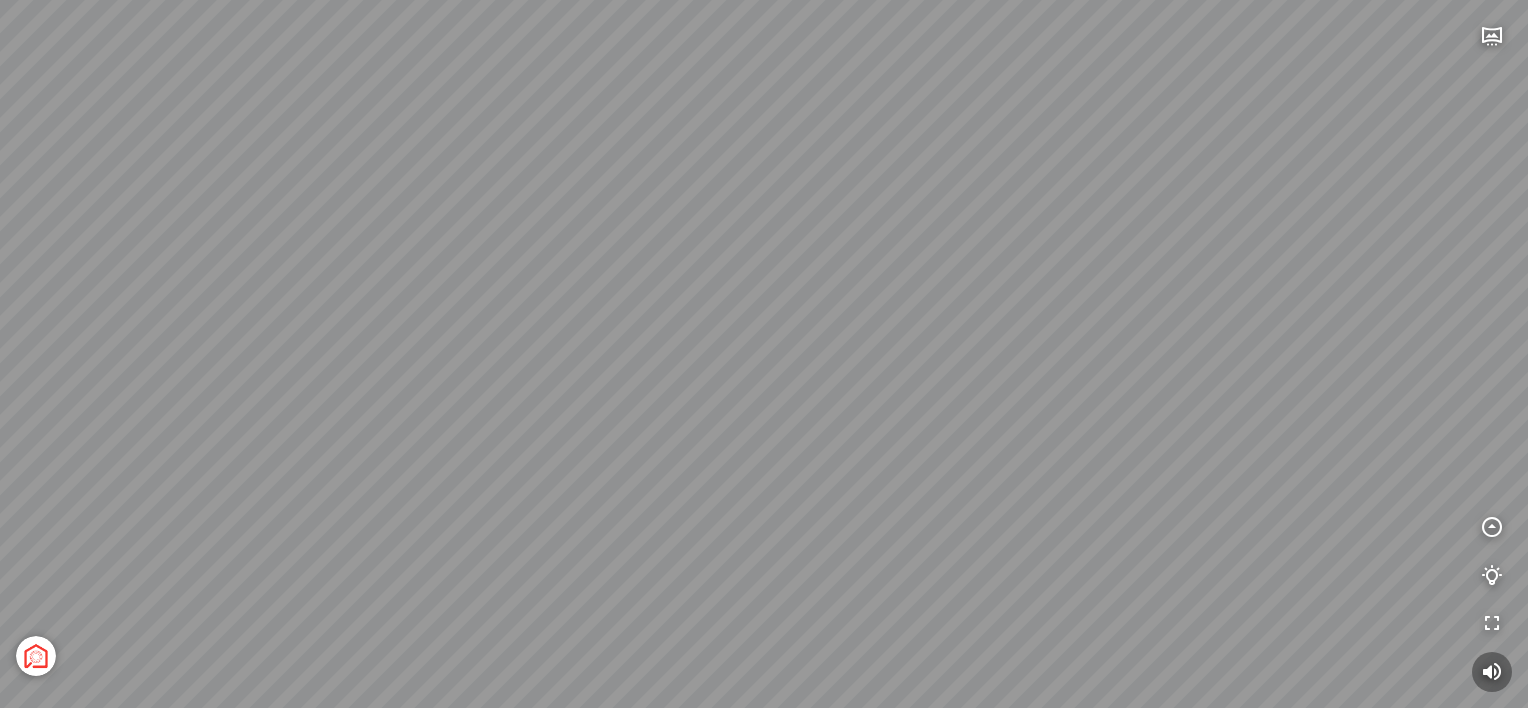 drag, startPoint x: 885, startPoint y: 283, endPoint x: 779, endPoint y: 437, distance: 186.95454 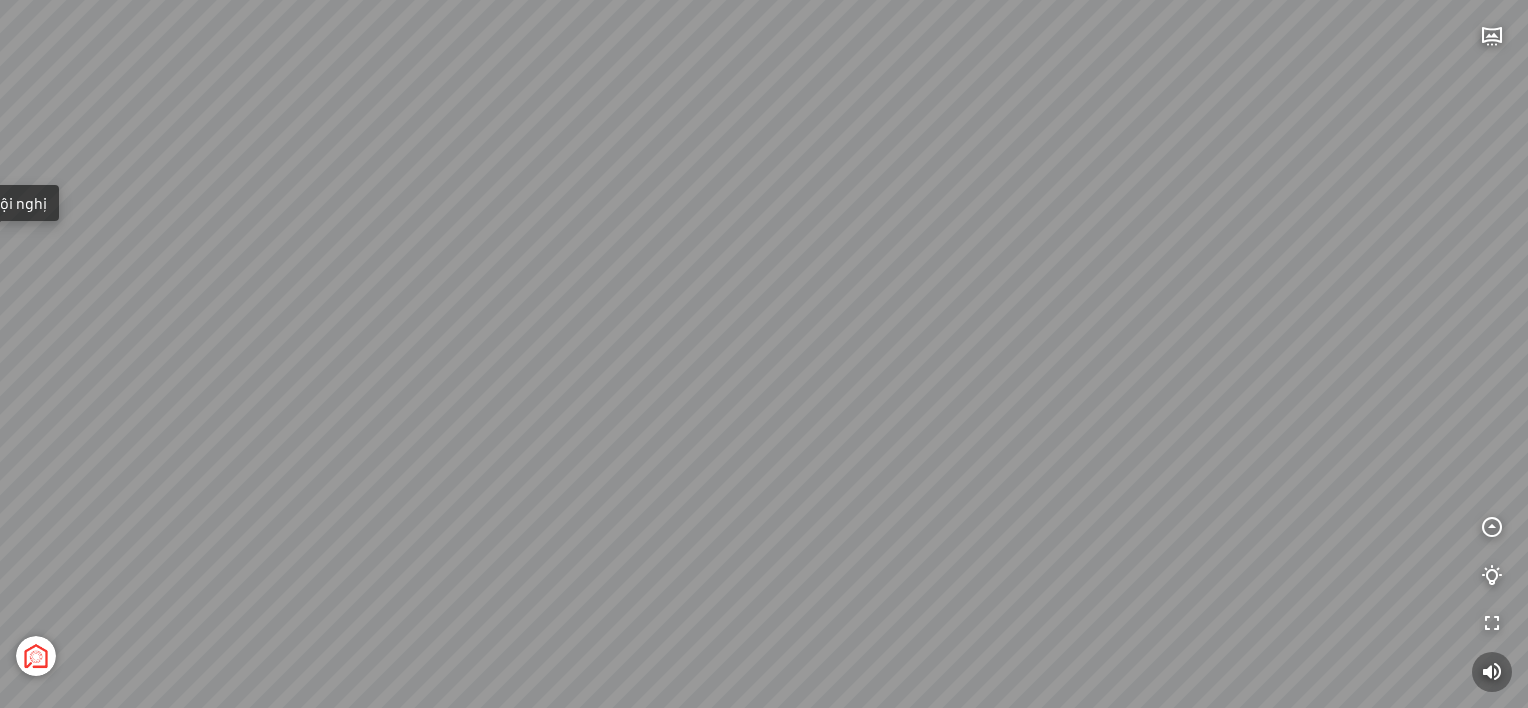 drag, startPoint x: 664, startPoint y: 443, endPoint x: 1522, endPoint y: 209, distance: 889.33685 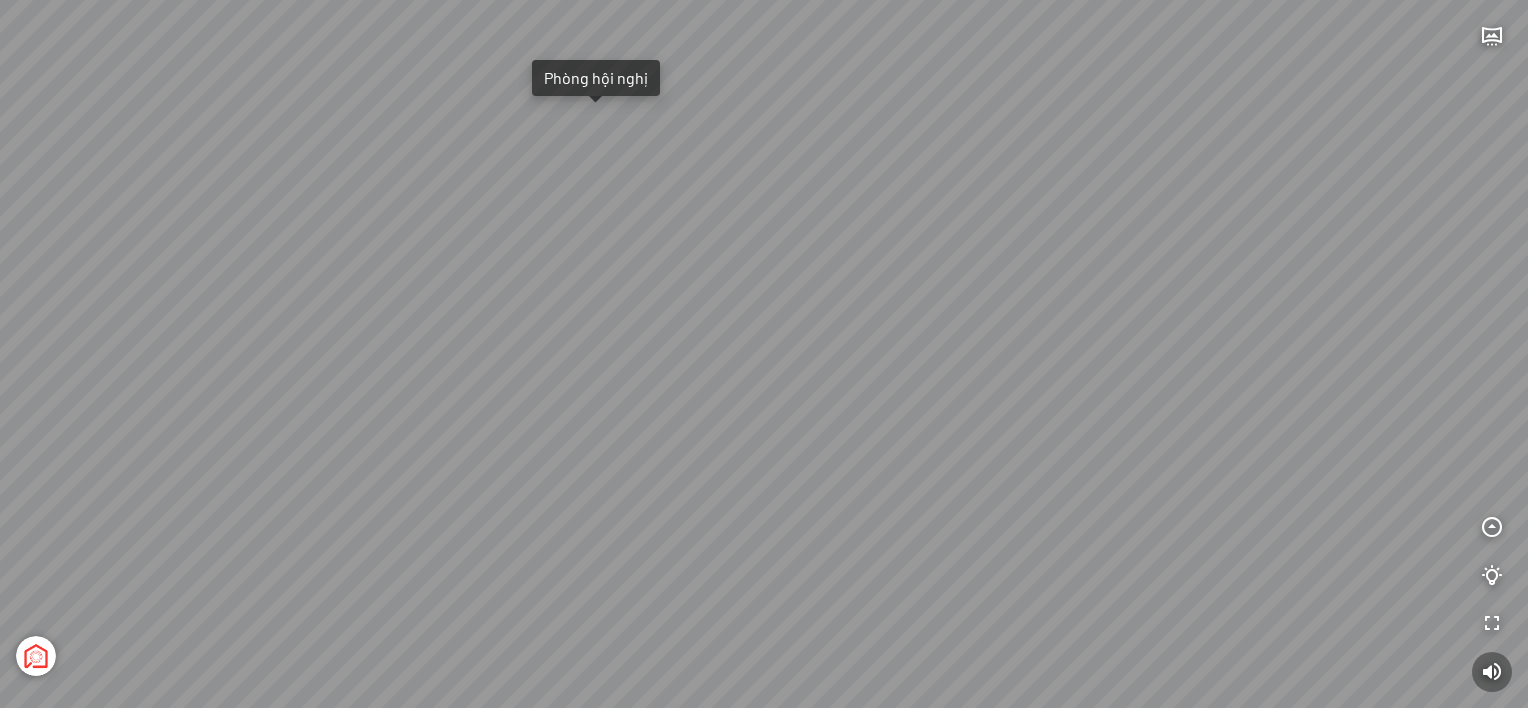 drag, startPoint x: 648, startPoint y: 265, endPoint x: 1527, endPoint y: 626, distance: 950.2431 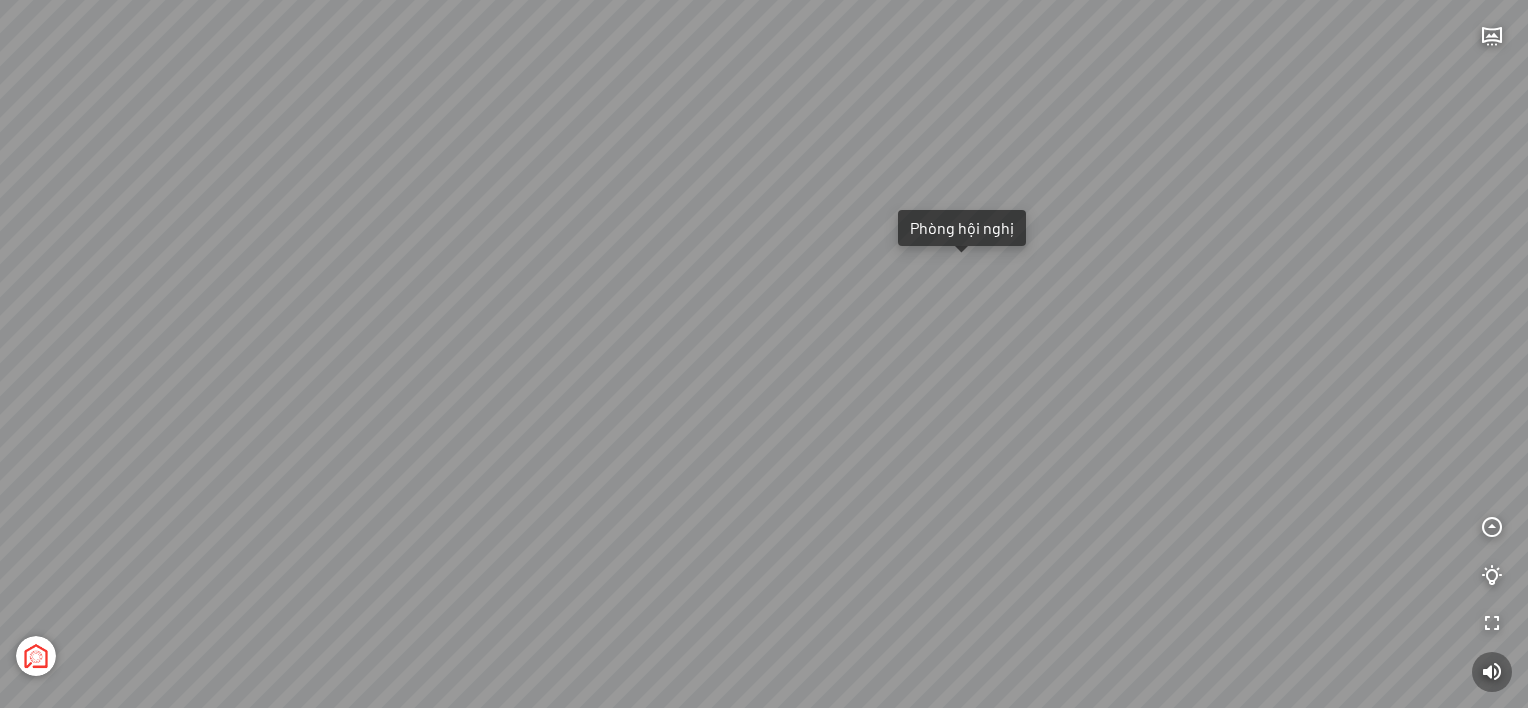 drag, startPoint x: 1120, startPoint y: 320, endPoint x: 1334, endPoint y: 360, distance: 217.70622 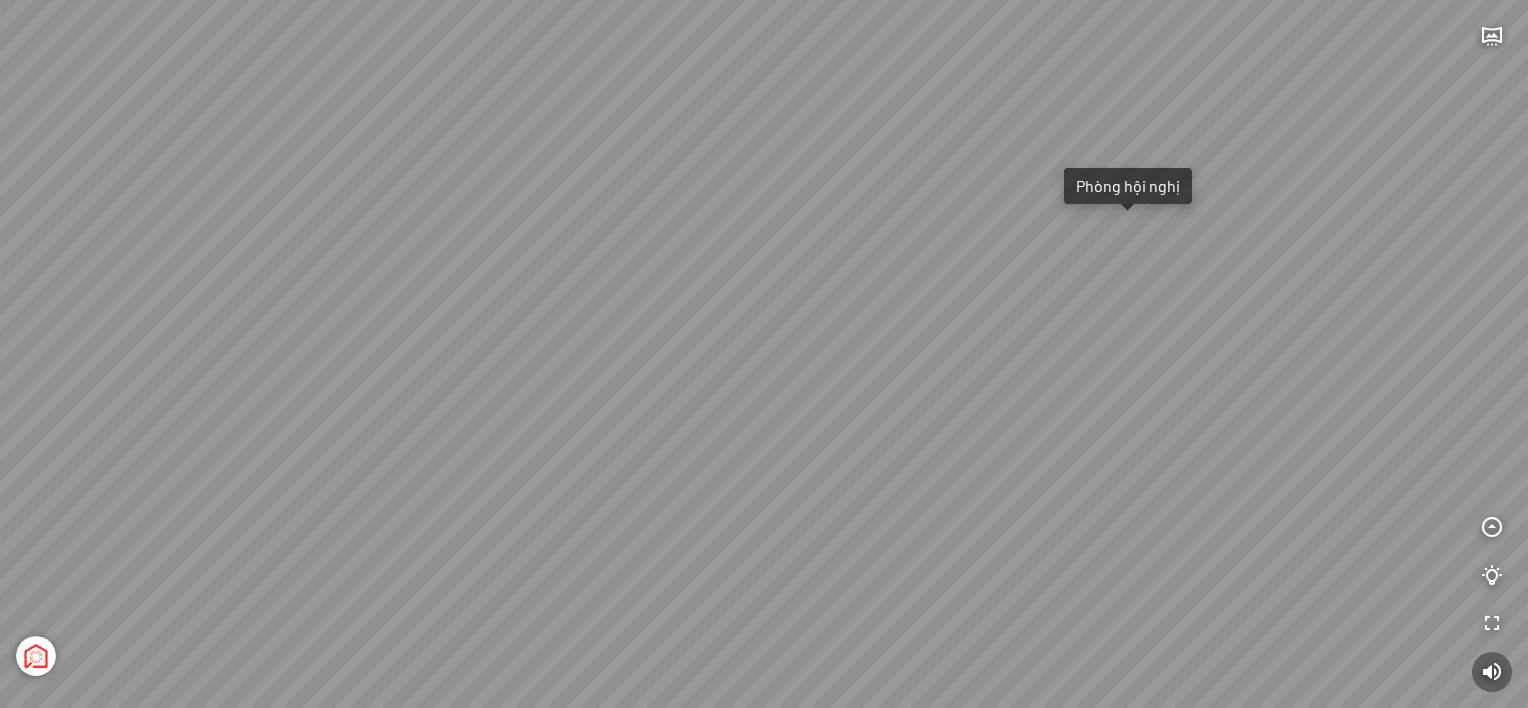 drag, startPoint x: 668, startPoint y: 431, endPoint x: 840, endPoint y: 377, distance: 180.27756 